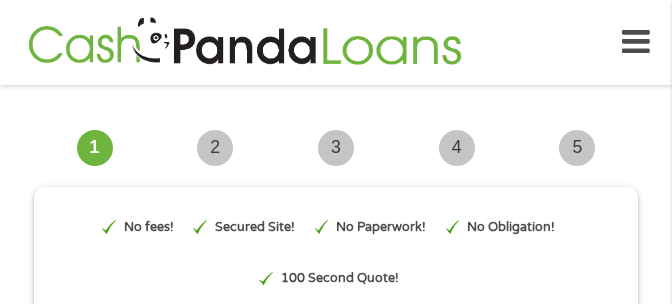scroll, scrollTop: 0, scrollLeft: 0, axis: both 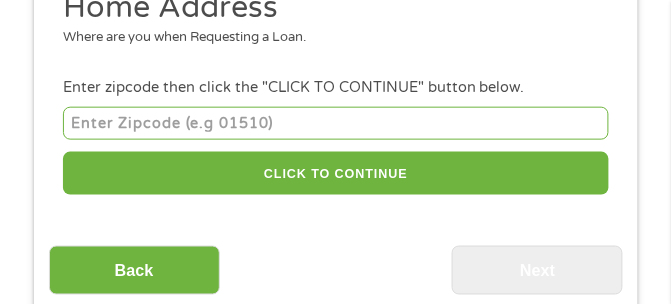 click at bounding box center (336, 123) 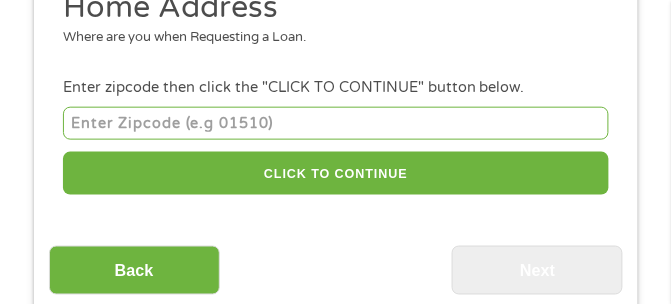 type on "[NUMBER]" 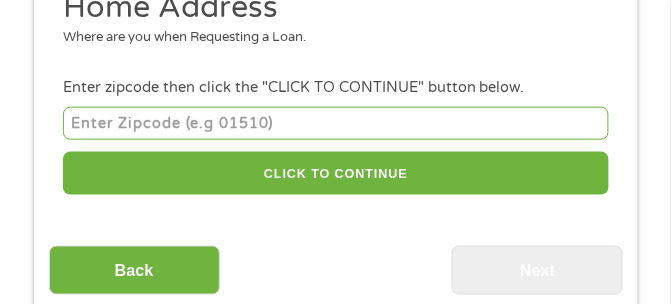 select on "California" 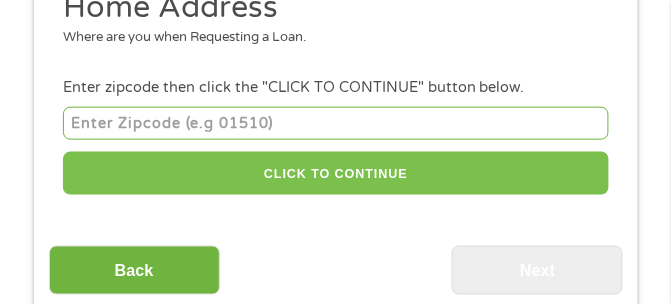 click on "CLICK TO CONTINUE" at bounding box center [336, 173] 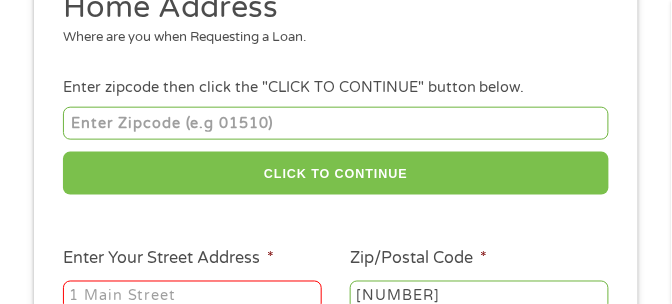 click on "CLICK TO CONTINUE" at bounding box center (336, 173) 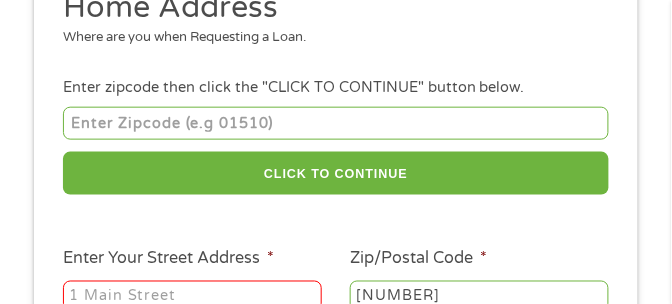 click on "[NUMBER]" at bounding box center [336, 123] 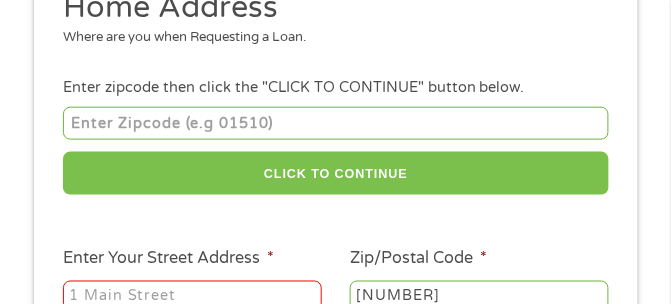 click on "CLICK TO CONTINUE" at bounding box center (336, 173) 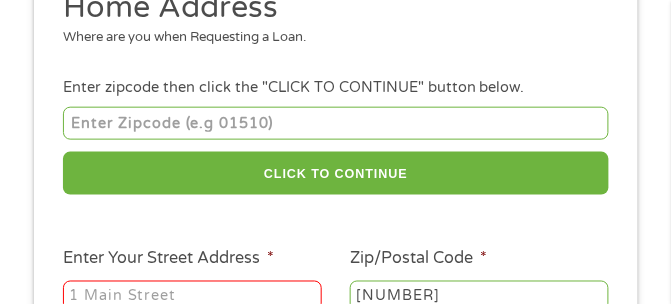 click on "[NUMBER]" at bounding box center [336, 123] 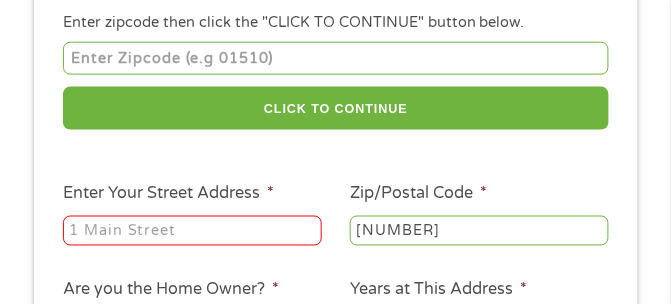 scroll, scrollTop: 296, scrollLeft: 0, axis: vertical 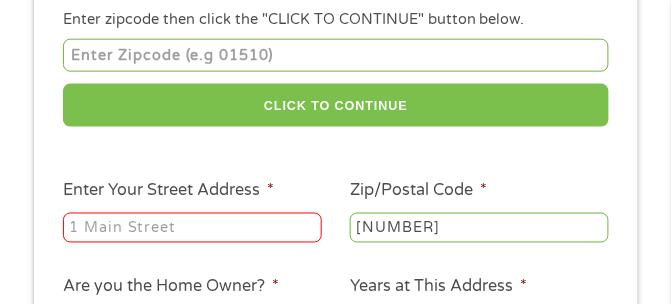 click on "CLICK TO CONTINUE" at bounding box center (336, 105) 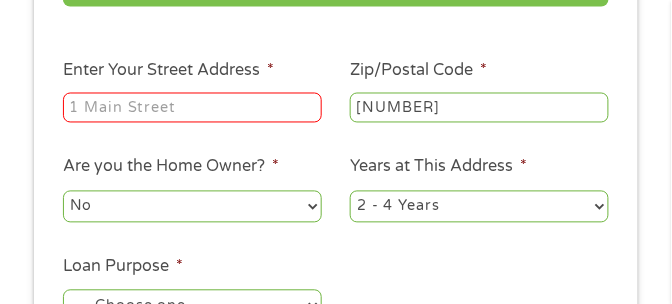 scroll, scrollTop: 420, scrollLeft: 0, axis: vertical 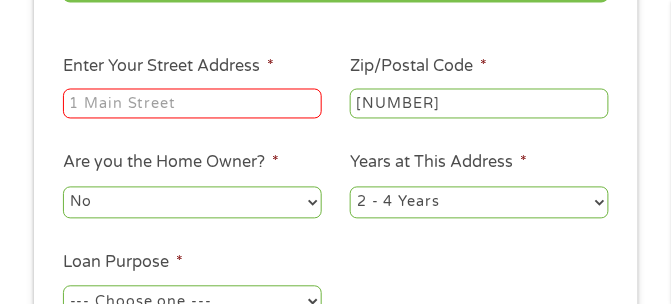click on "Enter Your Street Address *" at bounding box center (192, 104) 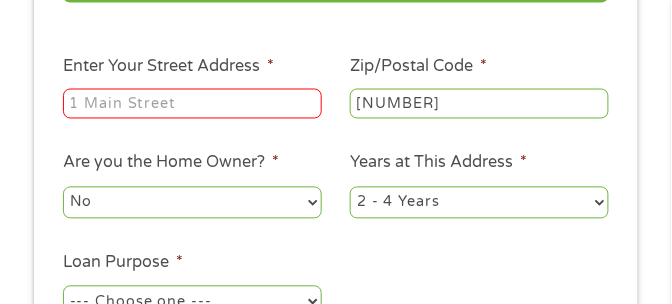 type on "[NUMBER] [STREET]" 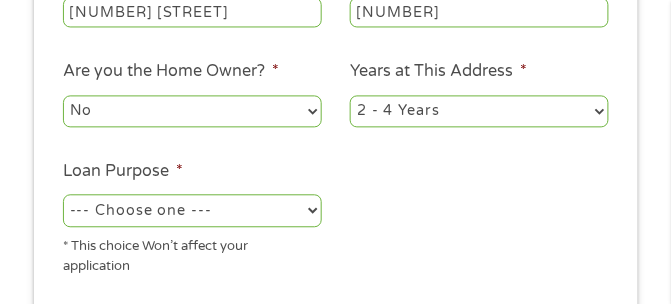 scroll, scrollTop: 512, scrollLeft: 0, axis: vertical 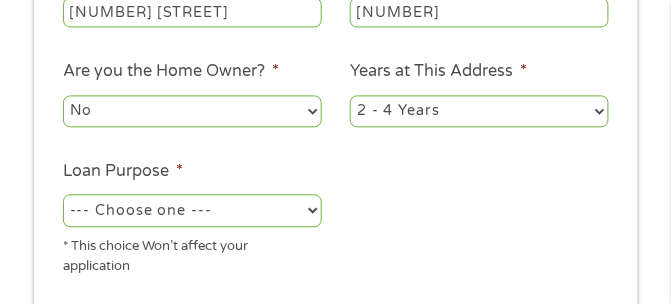 click on "No Yes" at bounding box center [192, 111] 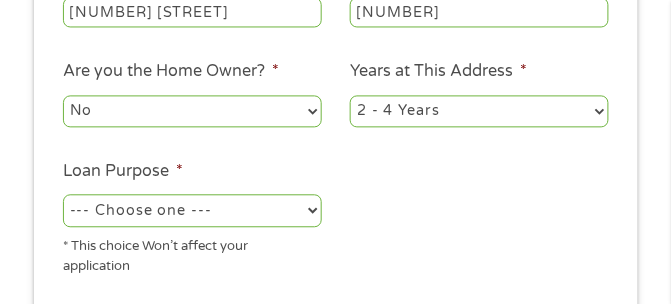 select on "yes" 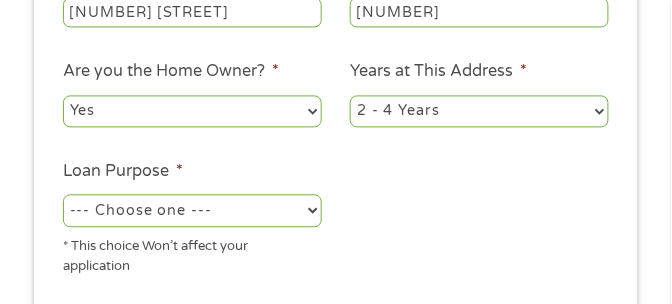 click on "1 Year or less 1 - 2 Years 2 - 4 Years Over 4 Years" at bounding box center (479, 111) 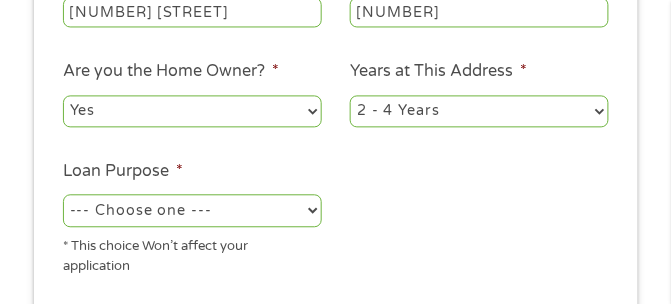 select on "60months" 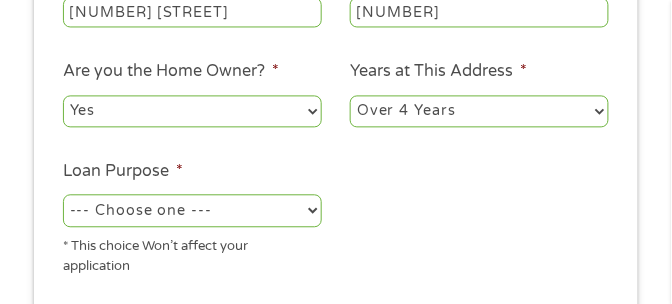 click on "--- Choose one --- Pay Bills Debt Consolidation Home Improvement Major Purchase Car Loan Short Term Cash Medical Expenses Other" at bounding box center [192, 210] 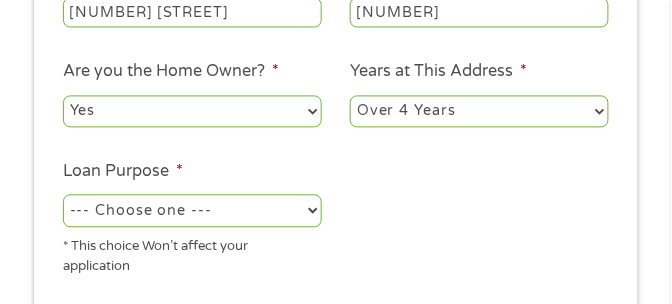 select on "debtconsolidation" 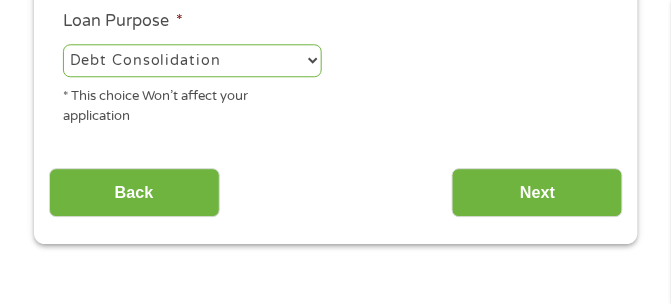 scroll, scrollTop: 662, scrollLeft: 0, axis: vertical 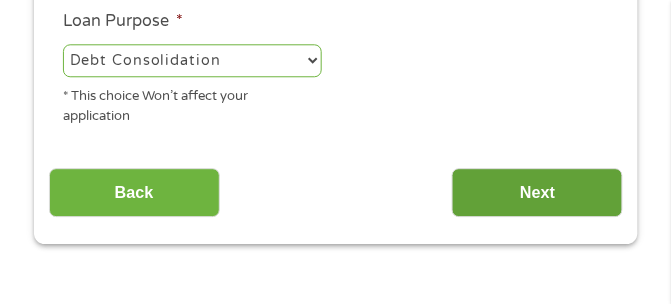click on "Next" at bounding box center (537, 192) 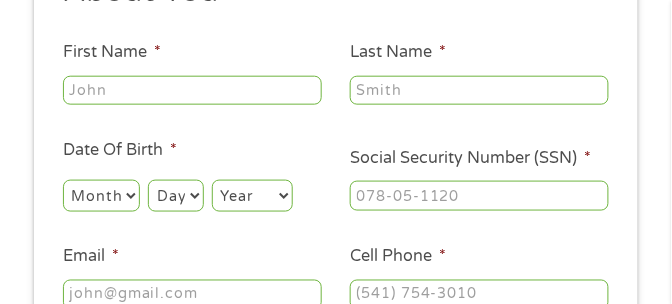 scroll, scrollTop: 248, scrollLeft: 0, axis: vertical 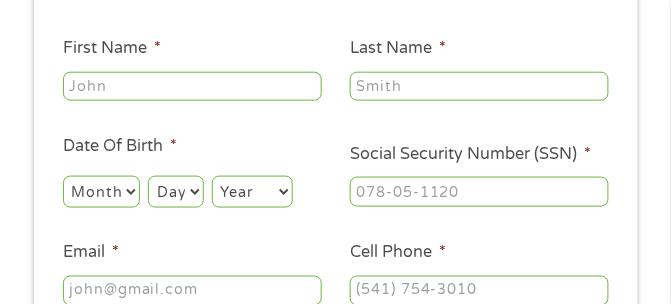 click on "First Name *" at bounding box center (192, 87) 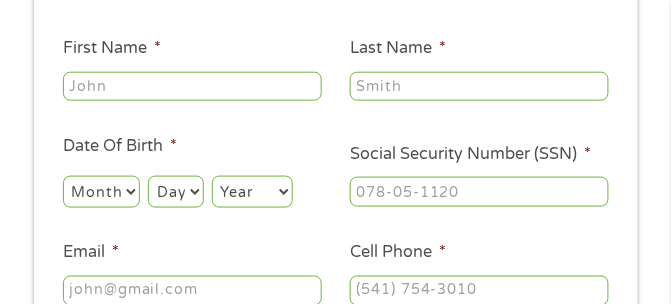 type on "[FIRST]" 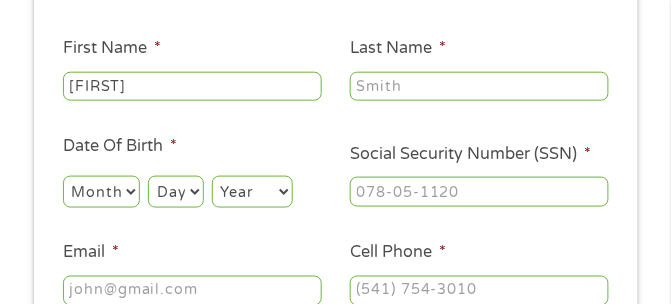 type on "[NAME]" 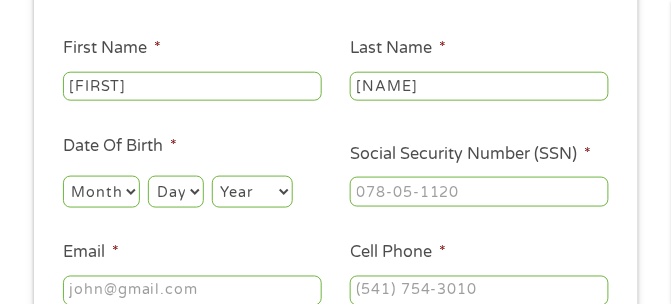 type on "[NAME]@[DOMAIN]" 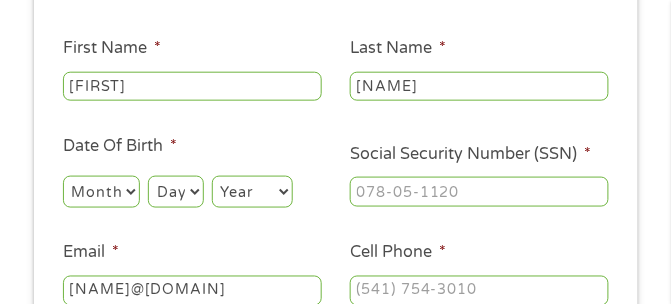 type on "[NUMBER]" 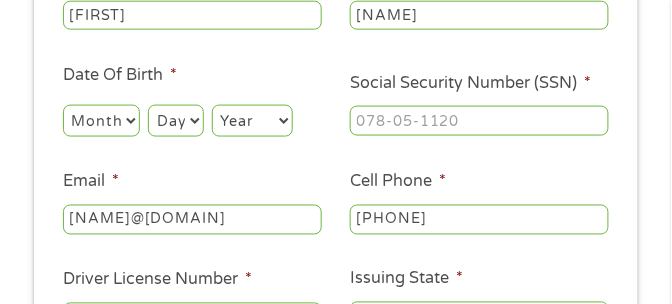 scroll, scrollTop: 322, scrollLeft: 0, axis: vertical 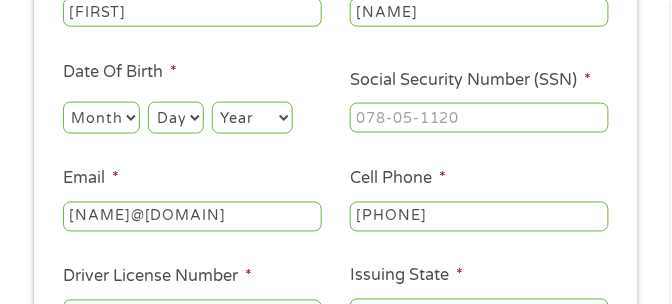 click on "Month 1 2 3 4 5 6 7 8 9 10 11 12" at bounding box center [101, 118] 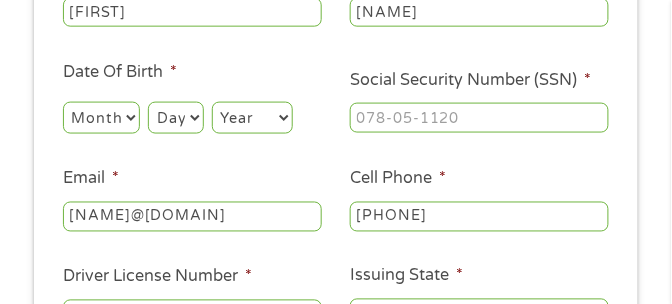 select on "1" 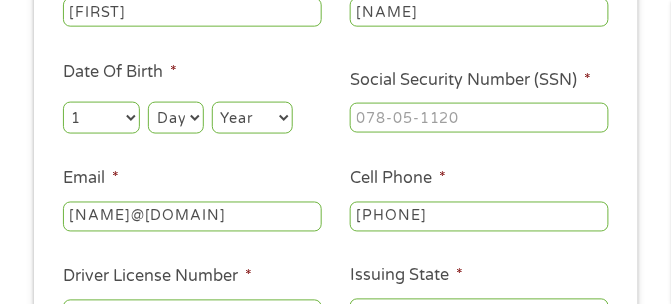 click on "Day 1 2 3 4 5 6 7 8 9 10 11 12 13 14 15 16 17 18 19 20 21 22 23 24 25 26 27 28 29 30 31" at bounding box center (175, 118) 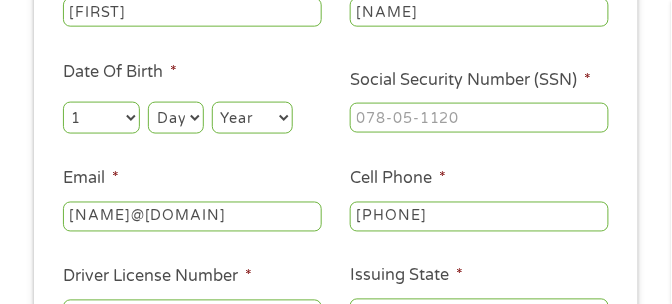 select on "29" 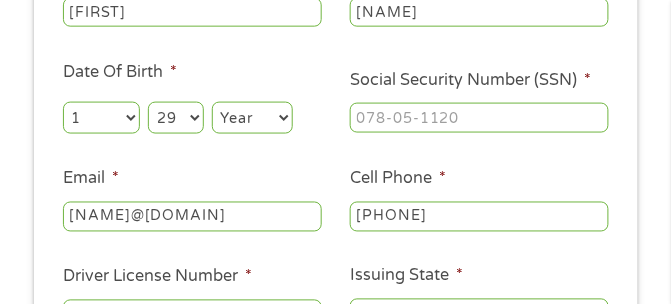 click on "Year 2007 2006 2005 2004 2003 2002 2001 2000 1999 1998 1997 1996 1995 1994 1993 1992 1991 1990 1989 1988 1987 1986 1985 1984 1983 1982 1981 1980 1979 1978 1977 1976 1975 1974 1973 1972 1971 1970 1969 1968 1967 1966 1965 1964 1963 1962 1961 1960 1959 1958 1957 1956 1955 1954 1953 1952 1951 1950 1949 1948 1947 1946 1945 1944 1943 1942 1941 1940 1939 1938 1937 1936 1935 1934 1933 1932 1931 1930 1929 1928 1927 1926 1925 1924 1923 1922 1921 1920" at bounding box center [252, 118] 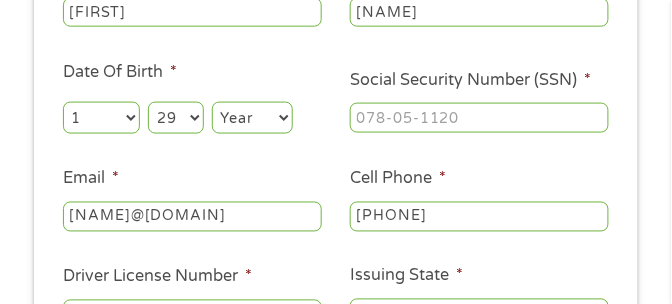 click on "Year 2007 2006 2005 2004 2003 2002 2001 2000 1999 1998 1997 1996 1995 1994 1993 1992 1991 1990 1989 1988 1987 1986 1985 1984 1983 1982 1981 1980 1979 1978 1977 1976 1975 1974 1973 1972 1971 1970 1969 1968 1967 1966 1965 1964 1963 1962 1961 1960 1959 1958 1957 1956 1955 1954 1953 1952 1951 1950 1949 1948 1947 1946 1945 1944 1943 1942 1941 1940 1939 1938 1937 1936 1935 1934 1933 1932 1931 1930 1929 1928 1927 1926 1925 1924 1923 1922 1921 1920" at bounding box center (252, 118) 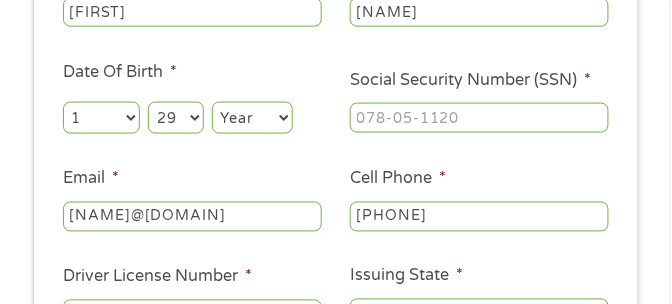 select on "1963" 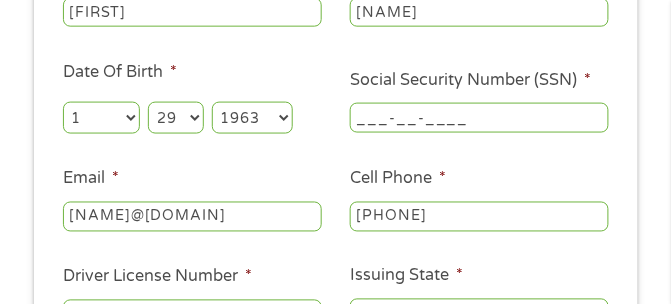 click on "___-__-____" at bounding box center [479, 118] 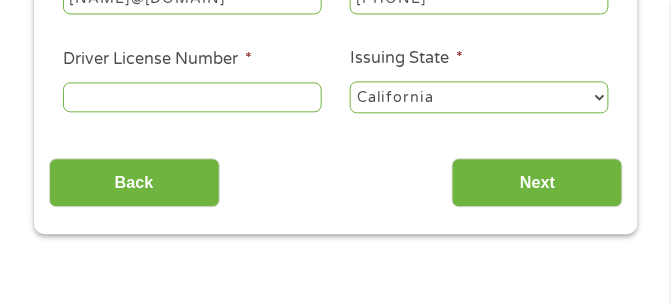 scroll, scrollTop: 547, scrollLeft: 0, axis: vertical 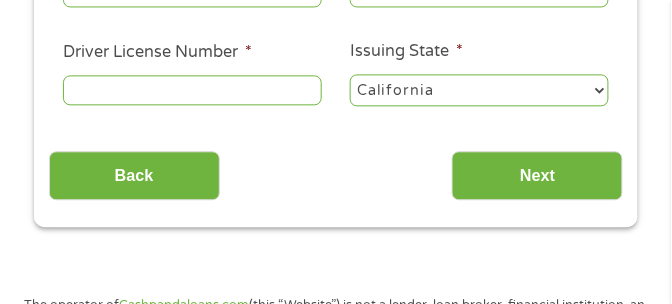 click on "Driver License Number *" at bounding box center [192, 90] 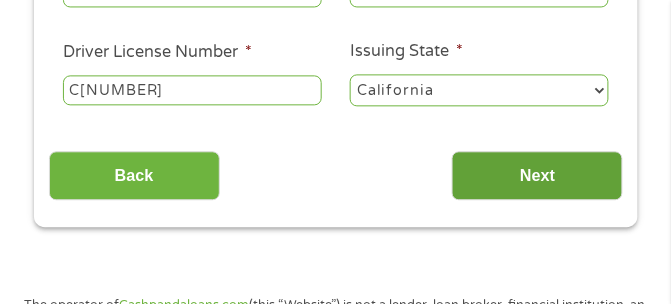 type on "C[NUMBER]" 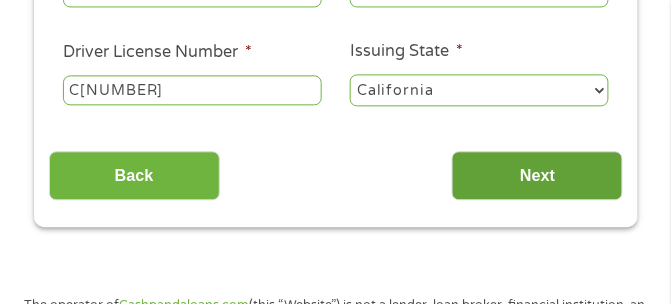 scroll, scrollTop: 8, scrollLeft: 8, axis: both 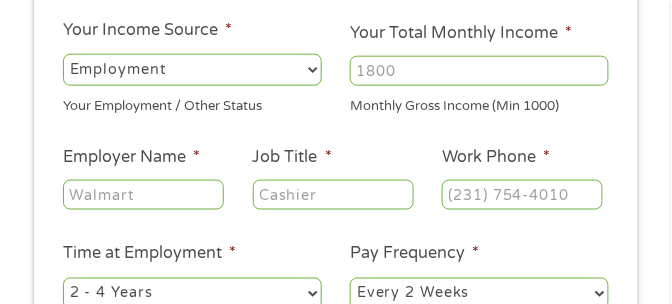 click on "Your Total Monthly Income *" at bounding box center [479, 71] 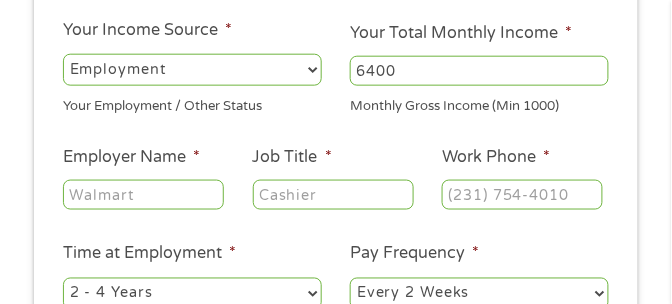 type on "6400" 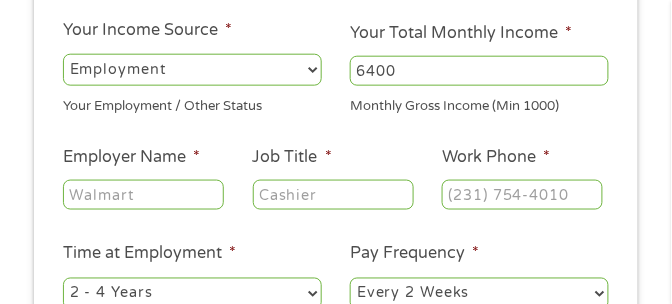 click on "--- Choose one --- Employment Self Employed Benefits" at bounding box center (192, 70) 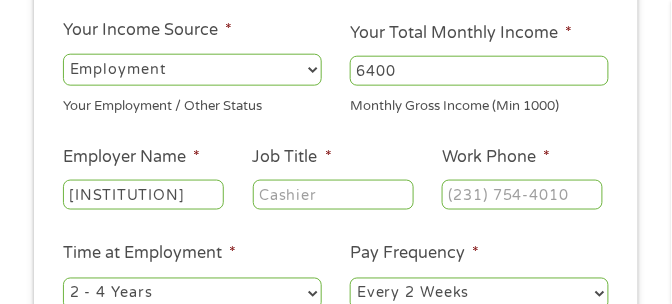 type on "[INSTITUTION]" 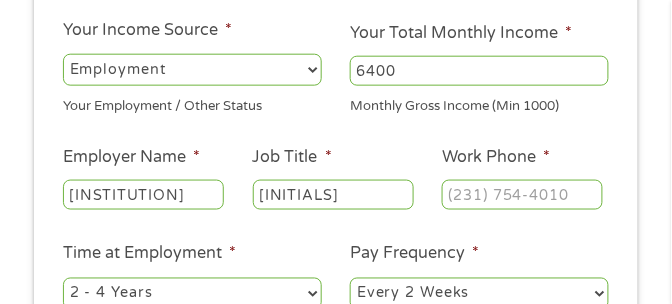 type on "[INITIALS]" 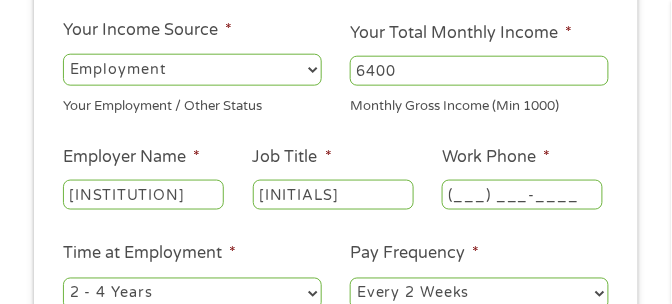 click on "(___) ___-____" at bounding box center (522, 195) 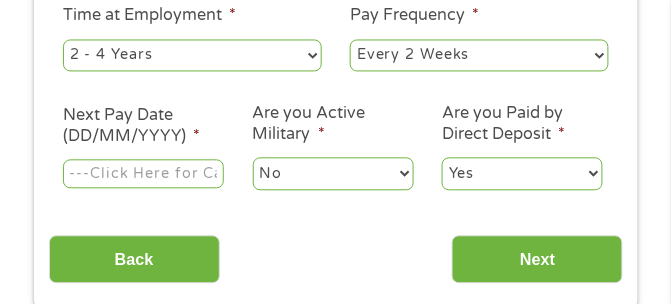 scroll, scrollTop: 505, scrollLeft: 0, axis: vertical 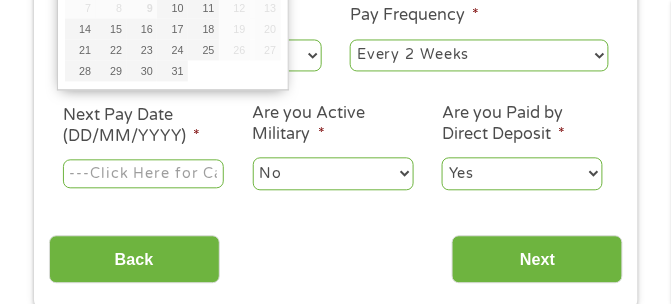 click on "Next Pay Date (DD/MM/YYYY) *" at bounding box center [143, 174] 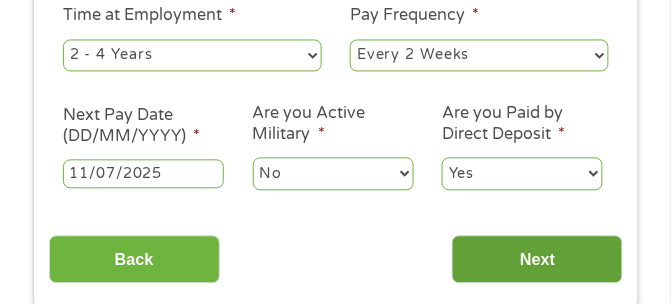 click on "Next" at bounding box center [537, 259] 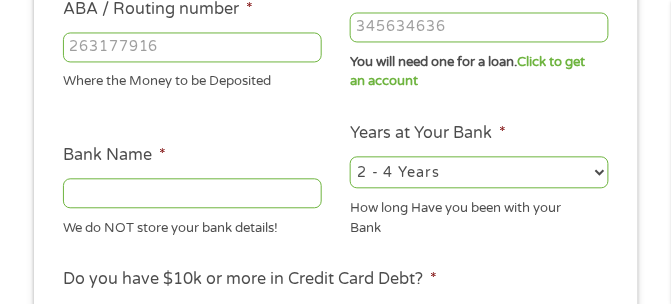 scroll, scrollTop: 8, scrollLeft: 8, axis: both 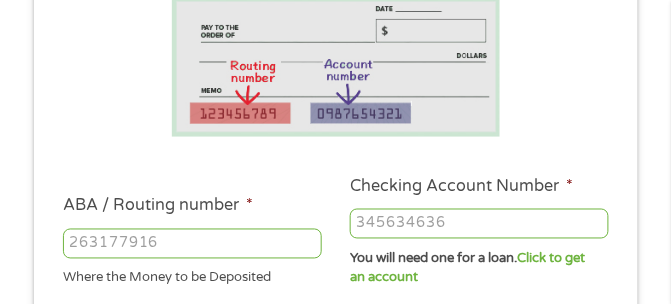 click on "ABA / Routing number *" at bounding box center [192, 244] 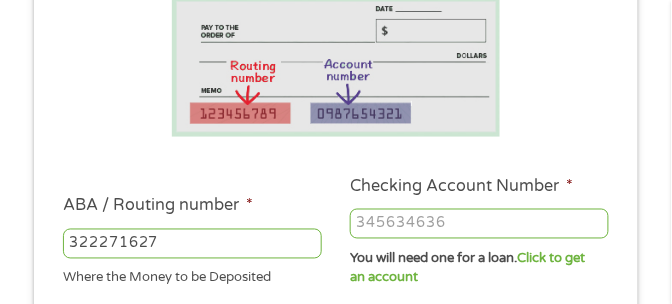 type on "322271627" 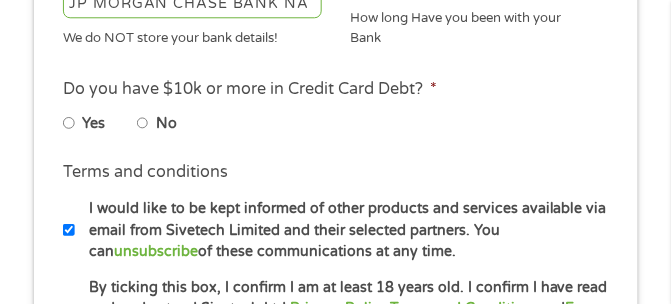 scroll, scrollTop: 698, scrollLeft: 0, axis: vertical 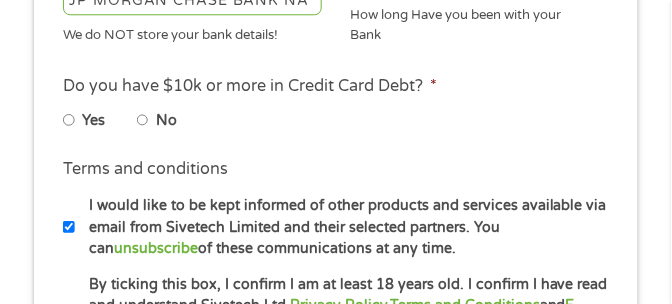 type on "[NUMBER]" 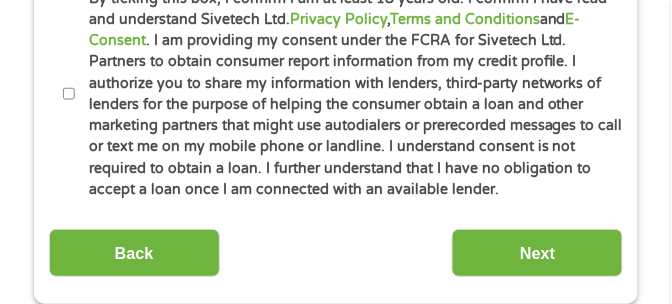 scroll, scrollTop: 988, scrollLeft: 0, axis: vertical 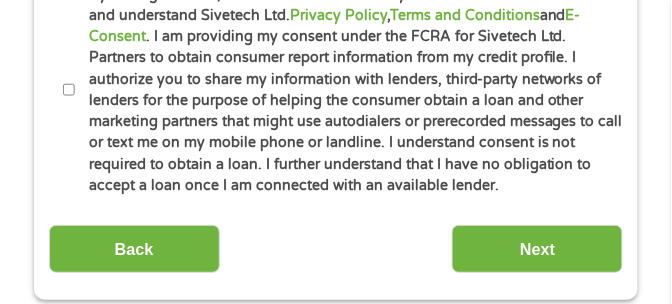 click on "By ticking this box, I confirm I am at least 18 years old. I confirm I have read and understand Sivetech Ltd.  Privacy Policy ,  Terms and Conditions  and  E-Consent . I am providing my consent under the FCRA for Sivetech Ltd. Partners to obtain consumer report information from my credit profile. I authorize you to share my information with lenders, third-party networks of lenders for the purpose of helping the consumer obtain a loan and other marketing partners that might use autodialers or prerecorded messages to call or text me on my mobile phone or landline. I understand consent is not required to obtain a loan. I further understand that I have no obligation to accept a loan once I am connected with an available lender." at bounding box center (69, 90) 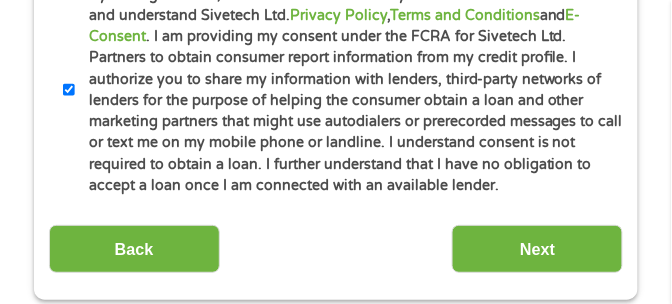 scroll, scrollTop: 988, scrollLeft: 0, axis: vertical 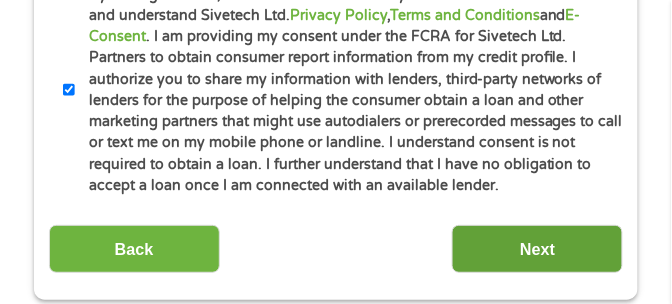 click on "Next" at bounding box center (537, 249) 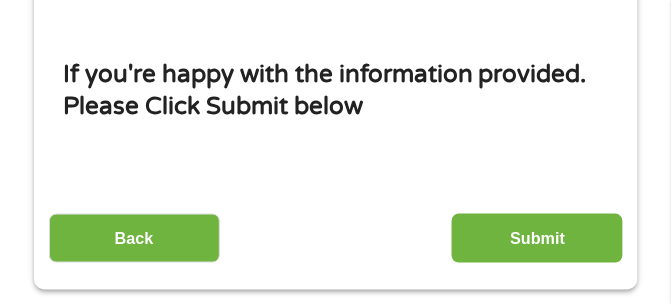 scroll, scrollTop: 233, scrollLeft: 0, axis: vertical 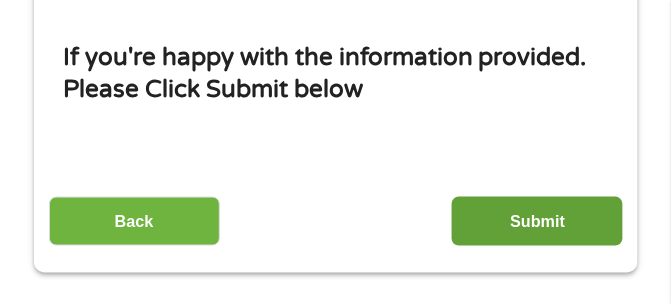click on "Submit" at bounding box center [537, 221] 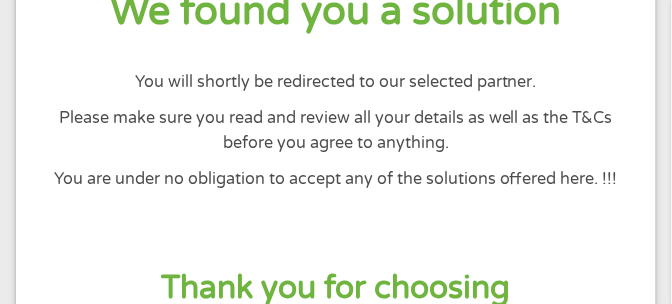 scroll, scrollTop: 233, scrollLeft: 0, axis: vertical 